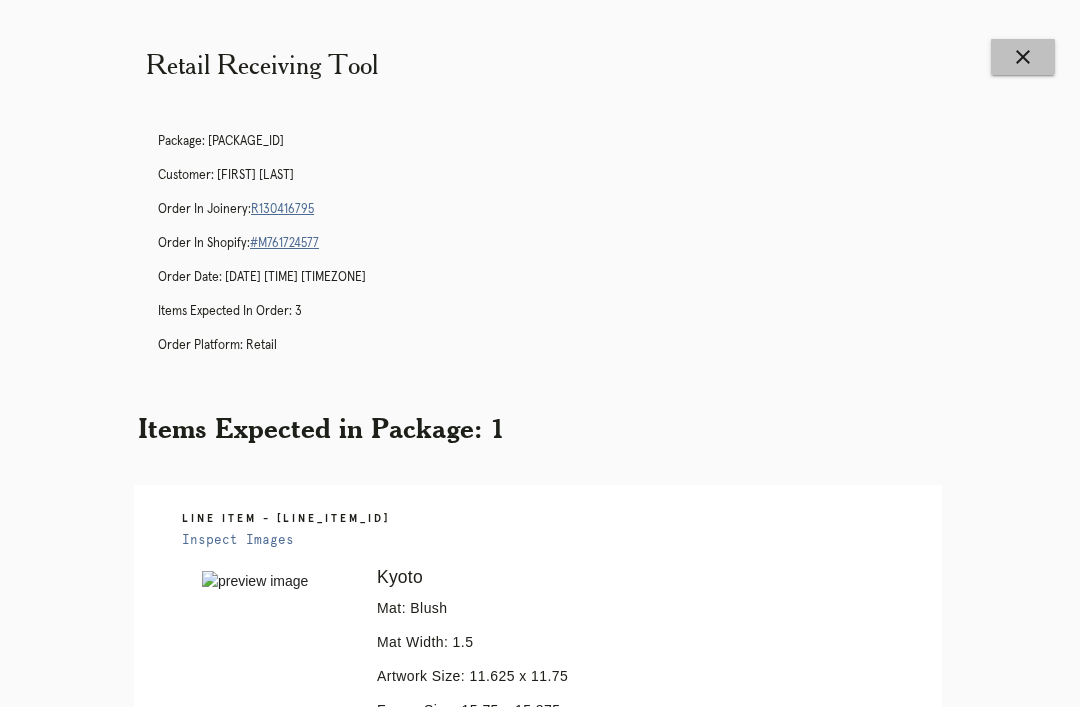 scroll, scrollTop: 0, scrollLeft: 0, axis: both 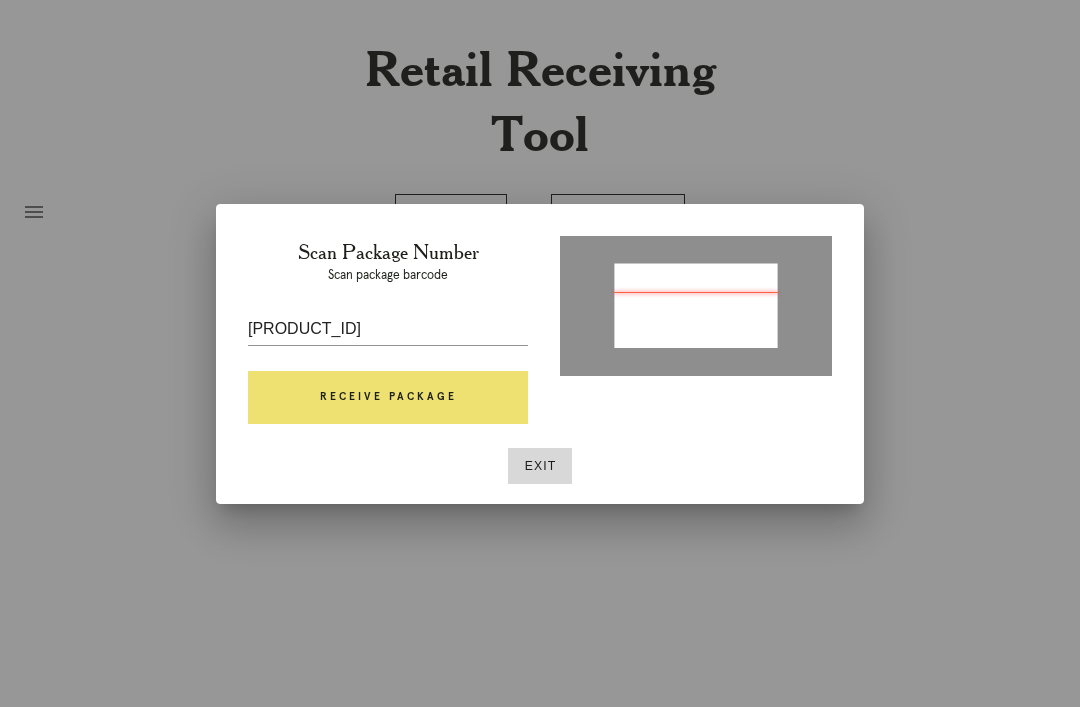 click on "Receive Package" at bounding box center [388, 398] 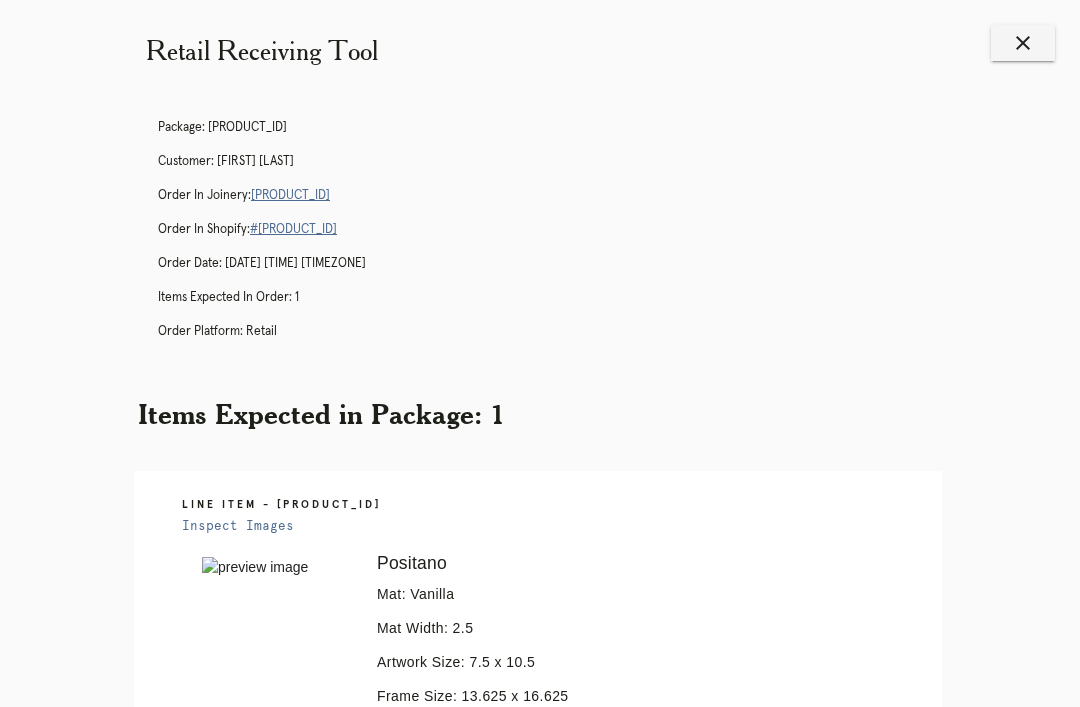 scroll, scrollTop: 10, scrollLeft: 0, axis: vertical 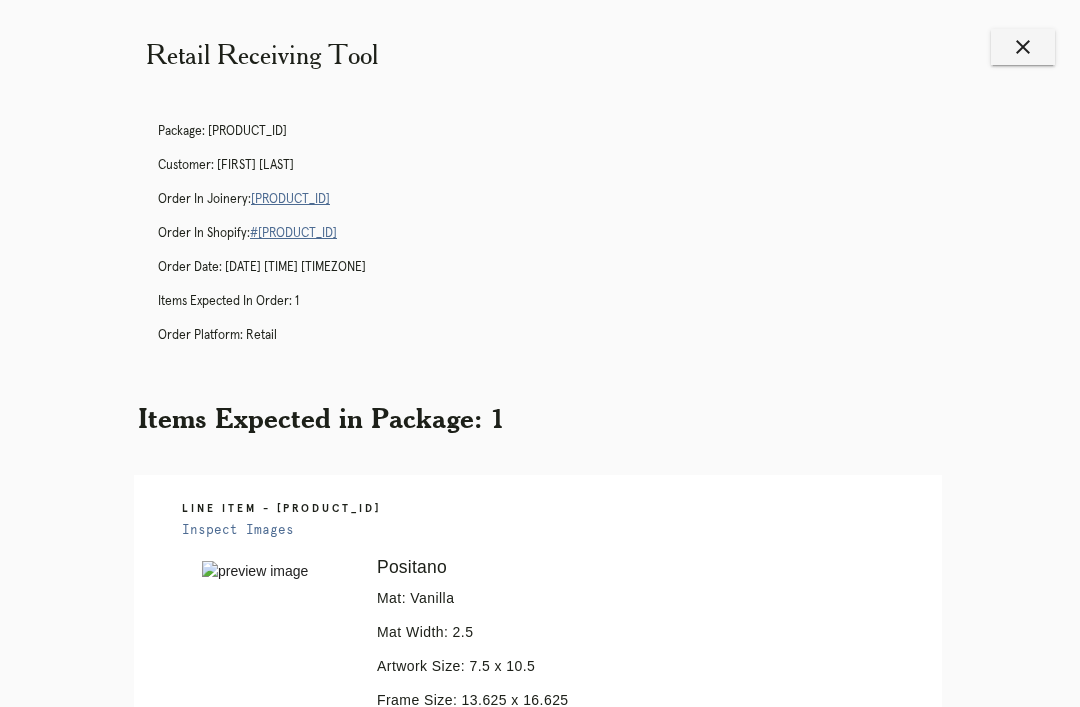 click on "R590135415" at bounding box center [290, 199] 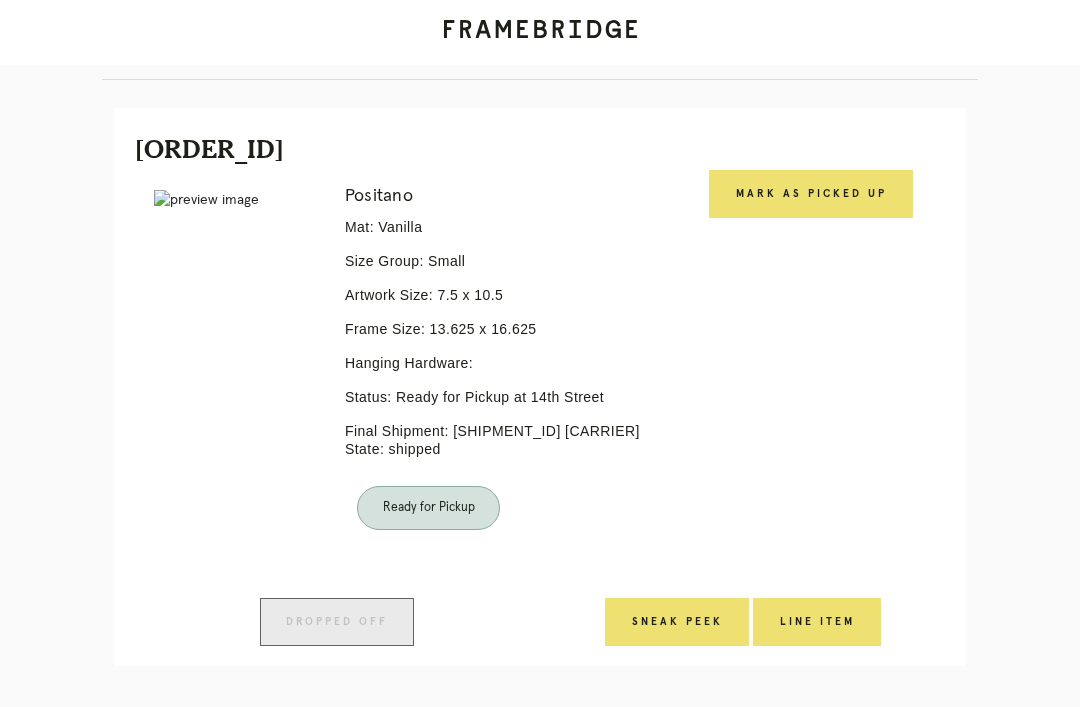 scroll, scrollTop: 405, scrollLeft: 0, axis: vertical 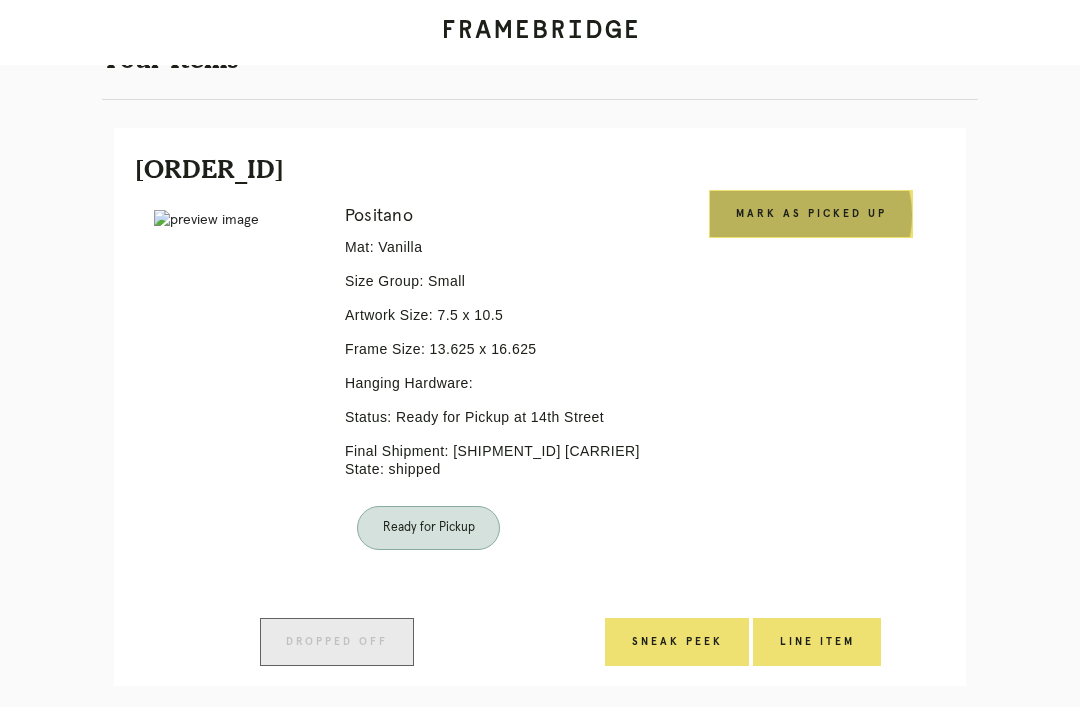 click on "Mark as Picked Up" at bounding box center (811, 214) 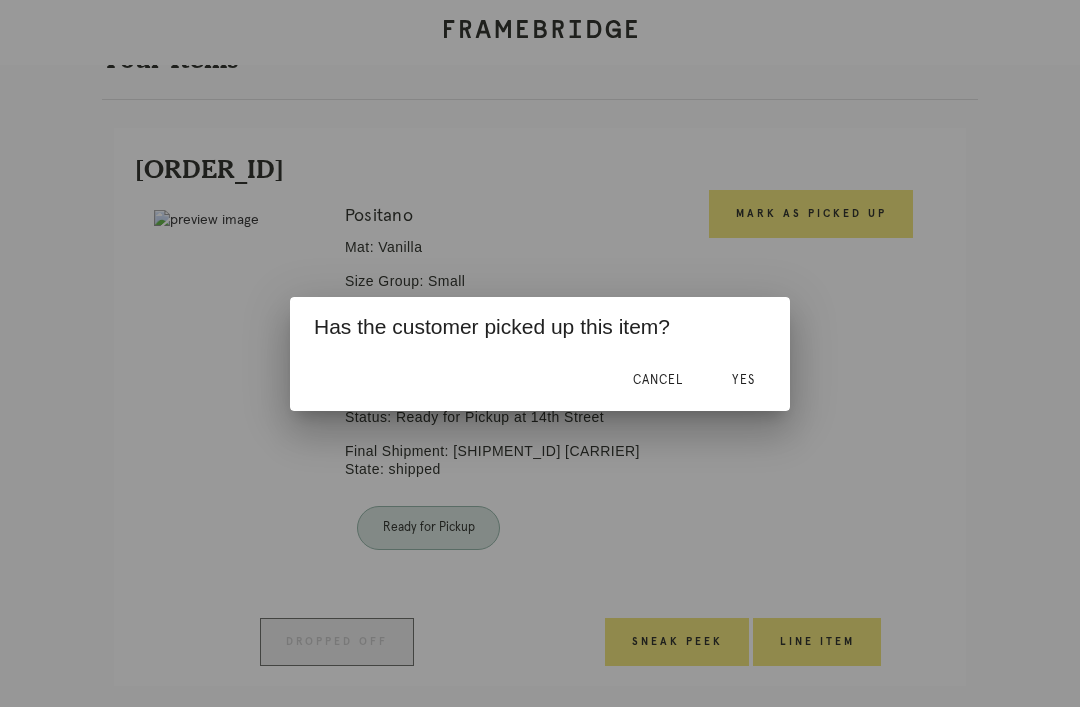 click on "Yes" at bounding box center (658, 380) 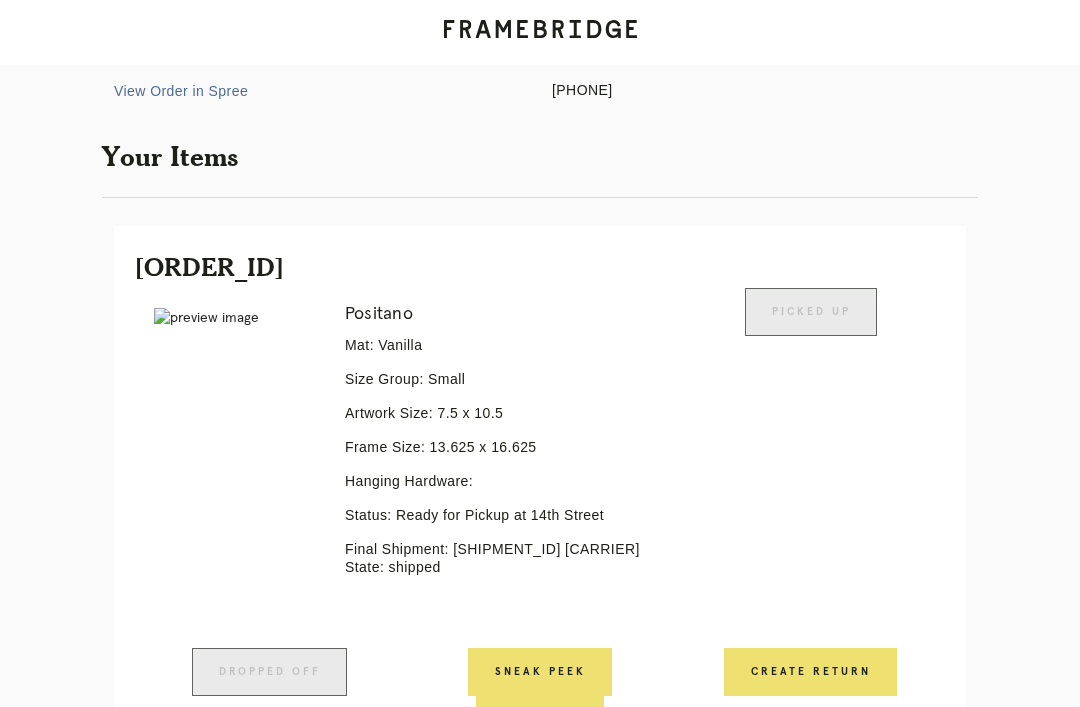 scroll, scrollTop: 428, scrollLeft: 0, axis: vertical 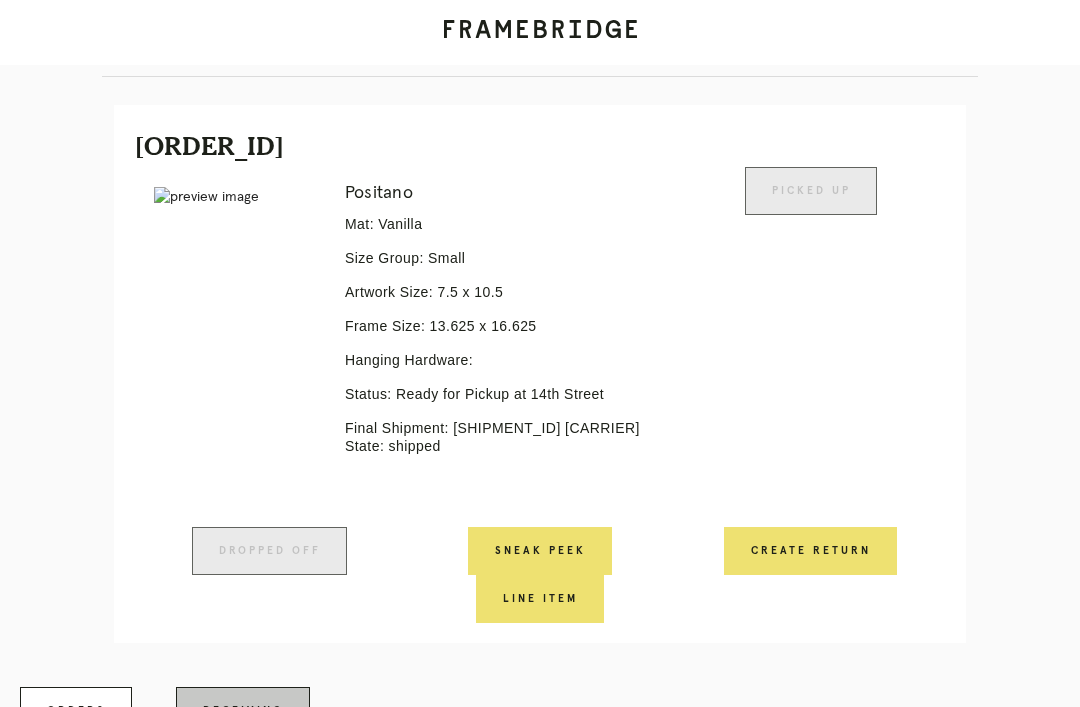 click on "Receiving" at bounding box center [243, 711] 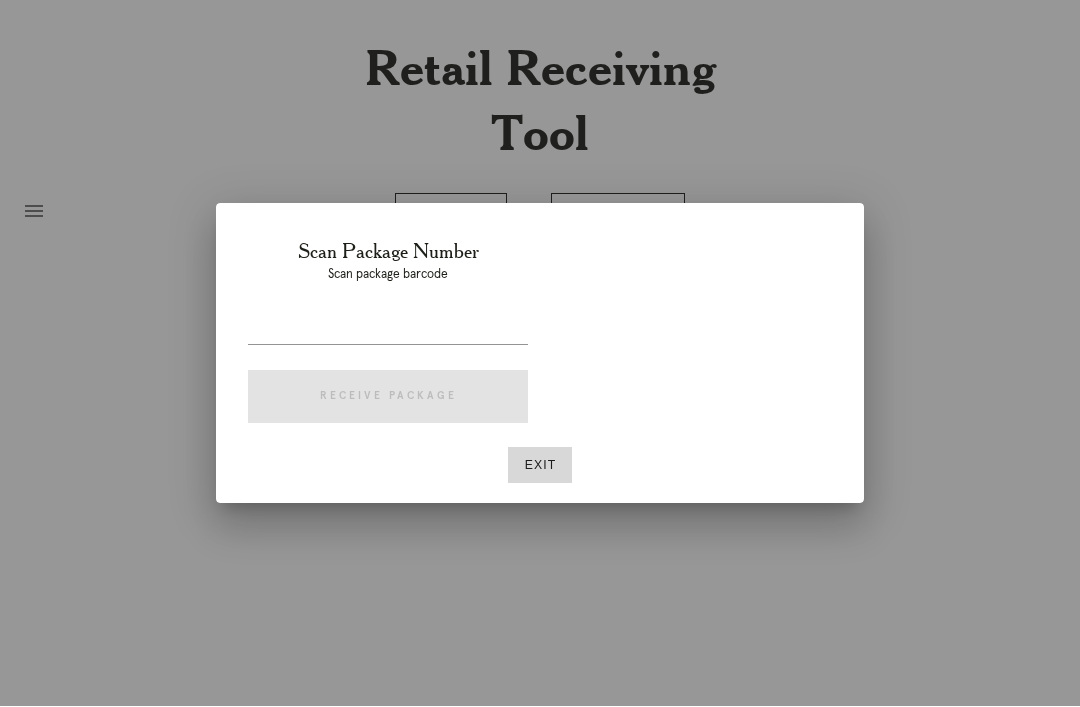 scroll, scrollTop: 64, scrollLeft: 0, axis: vertical 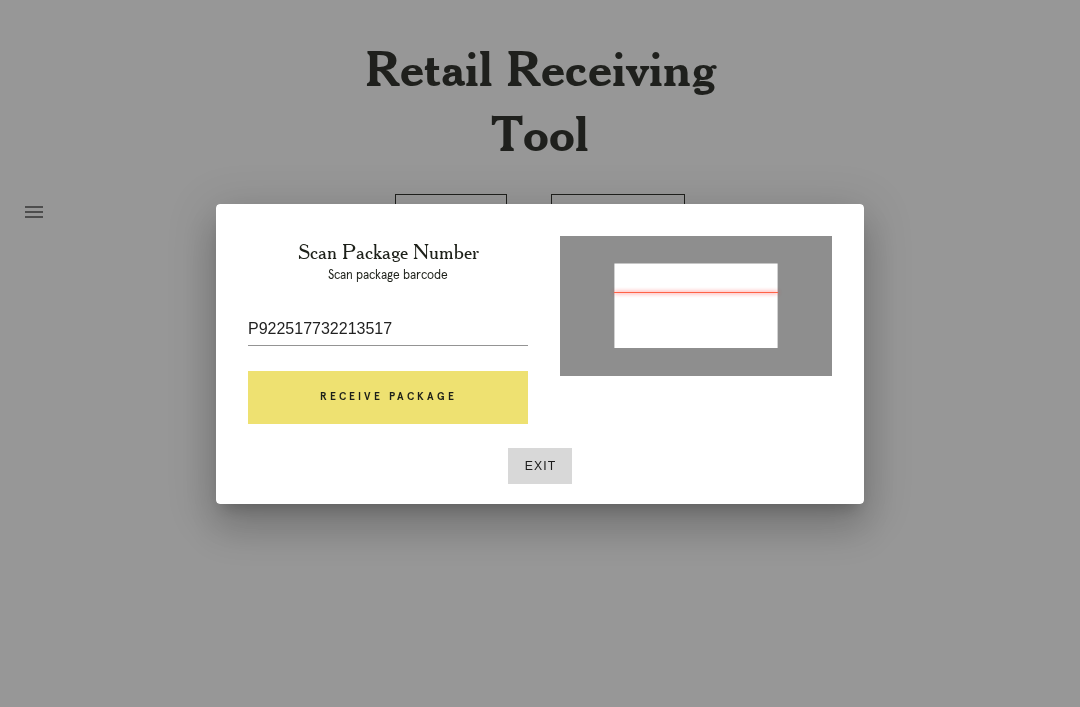 click on "Receive Package" at bounding box center [388, 398] 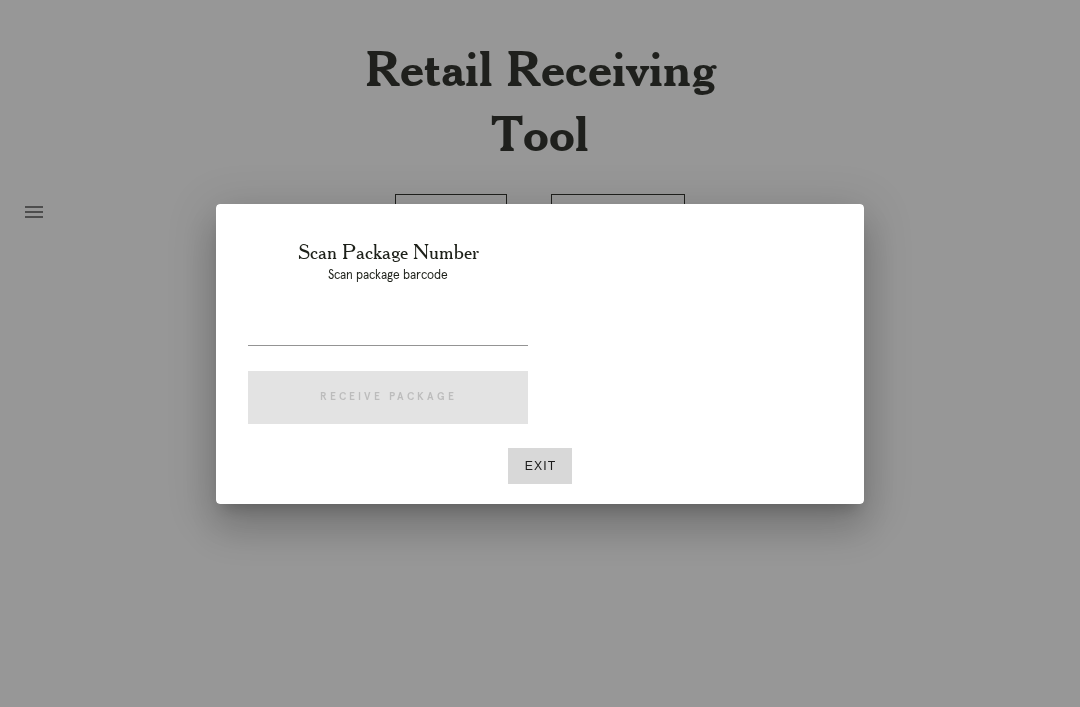 scroll, scrollTop: 64, scrollLeft: 0, axis: vertical 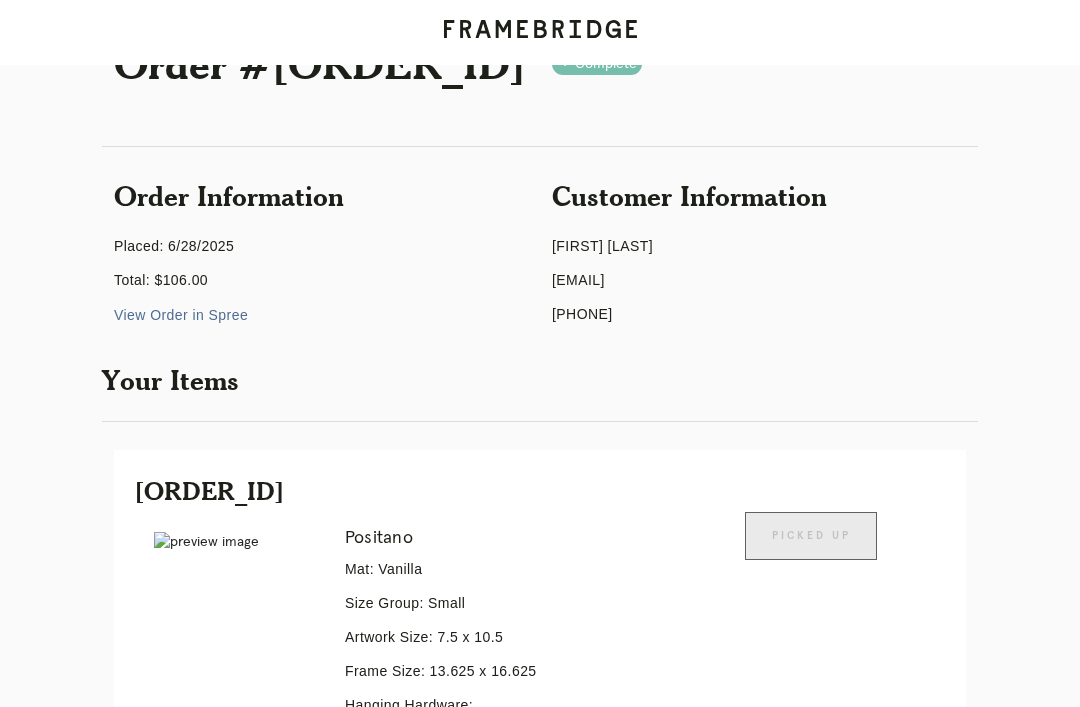 click on "Receiving" at bounding box center [243, 1038] 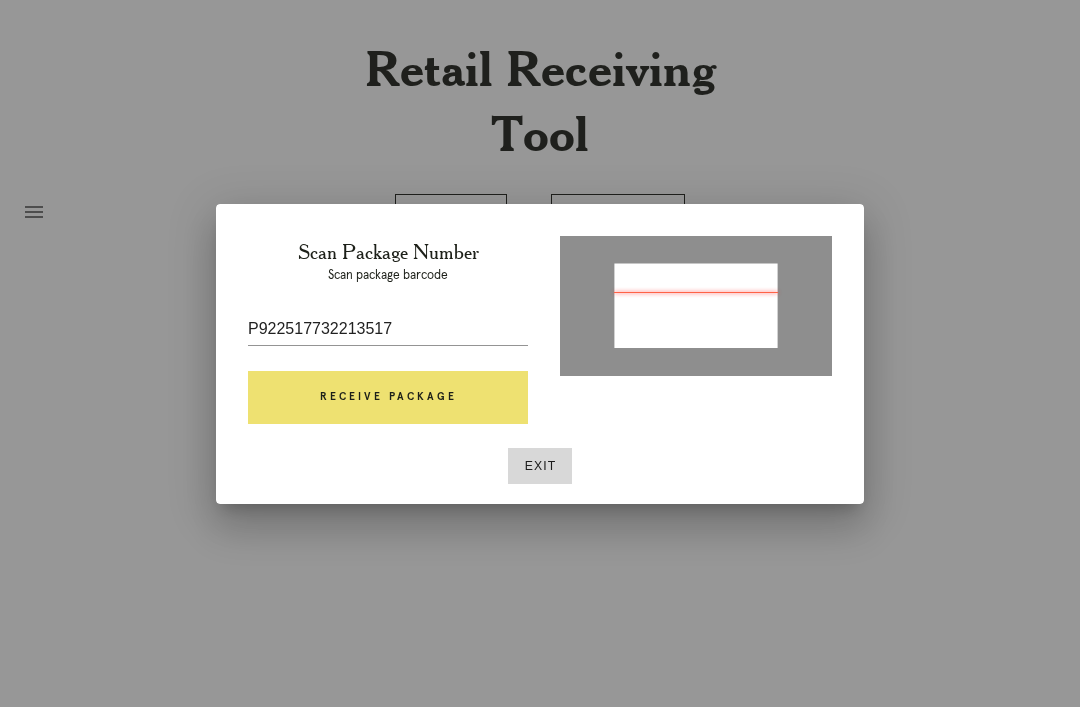 click on "Receive Package" at bounding box center (388, 398) 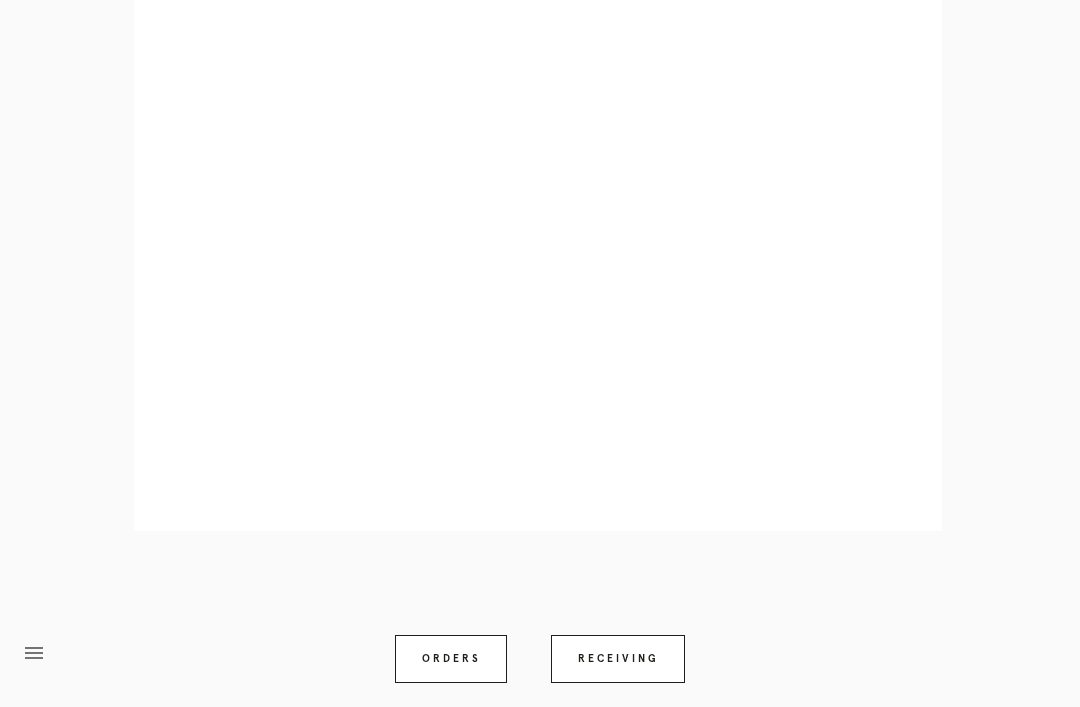 scroll, scrollTop: 964, scrollLeft: 0, axis: vertical 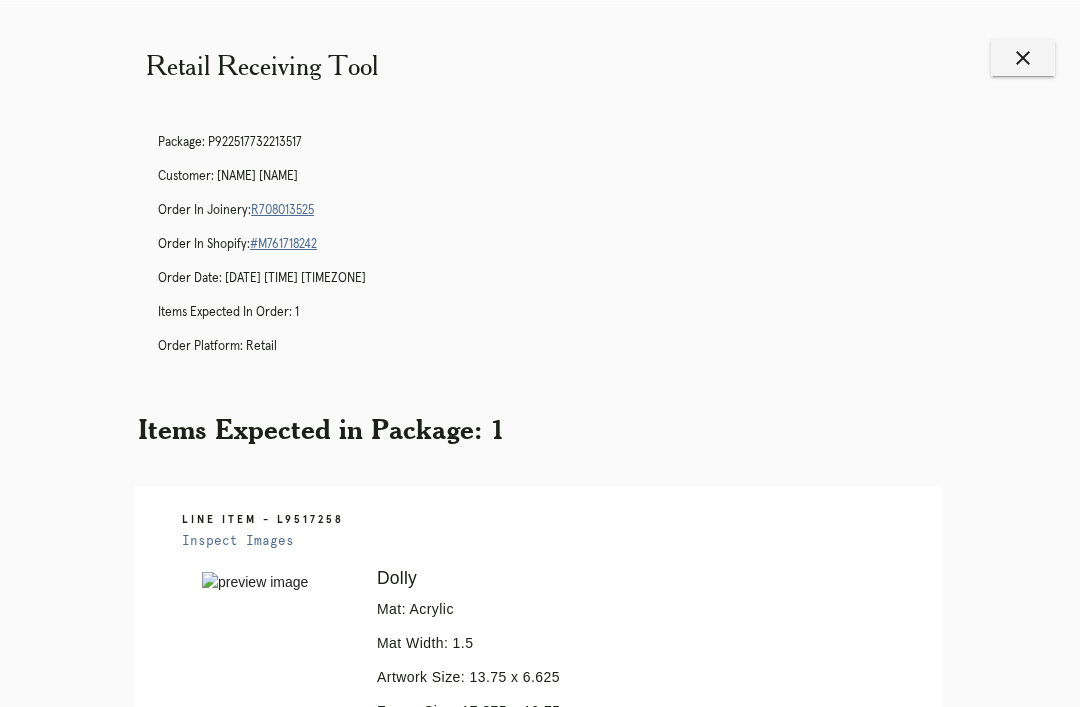 click on "close" at bounding box center [1023, 57] 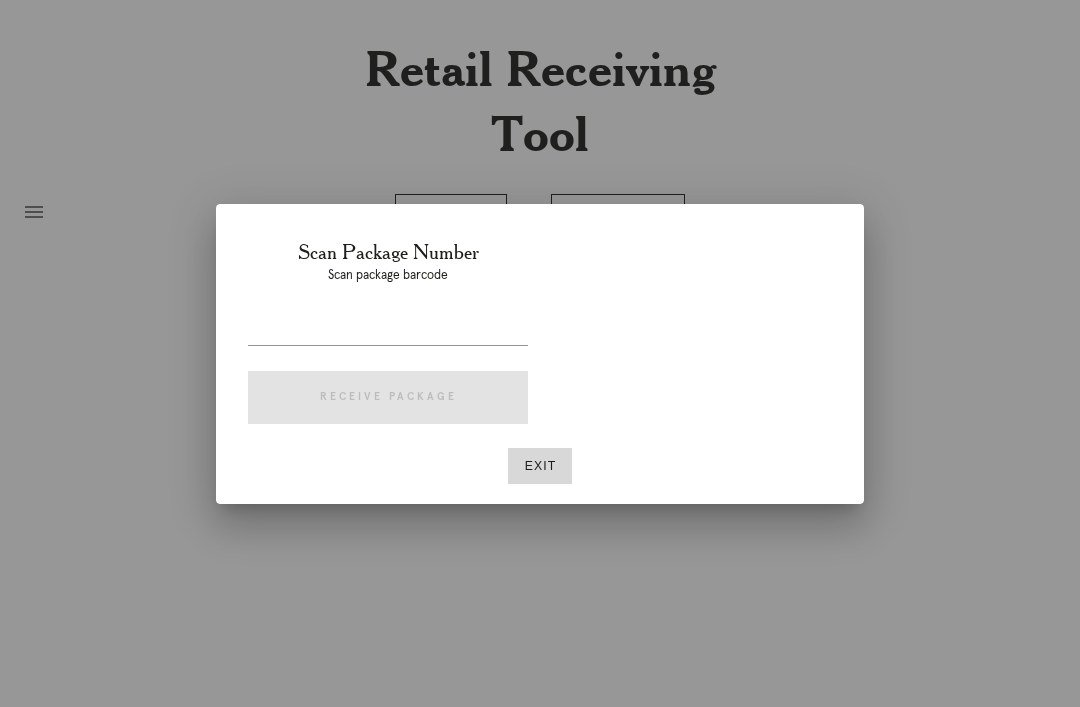 scroll, scrollTop: 0, scrollLeft: 0, axis: both 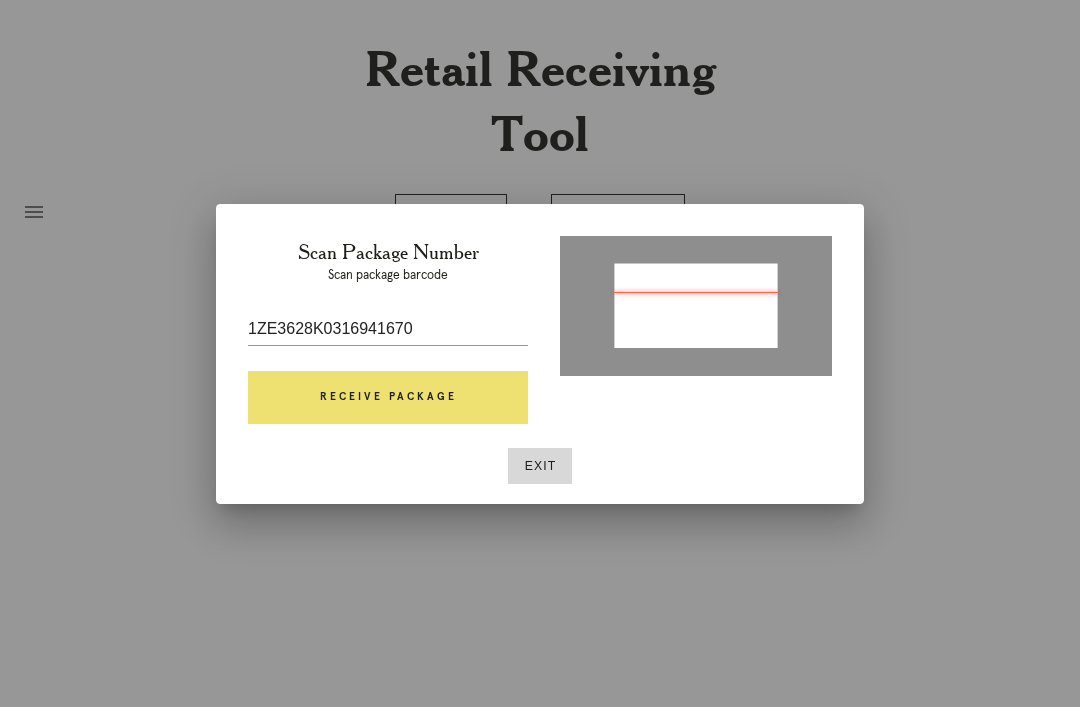 click on "Receive Package" at bounding box center [388, 398] 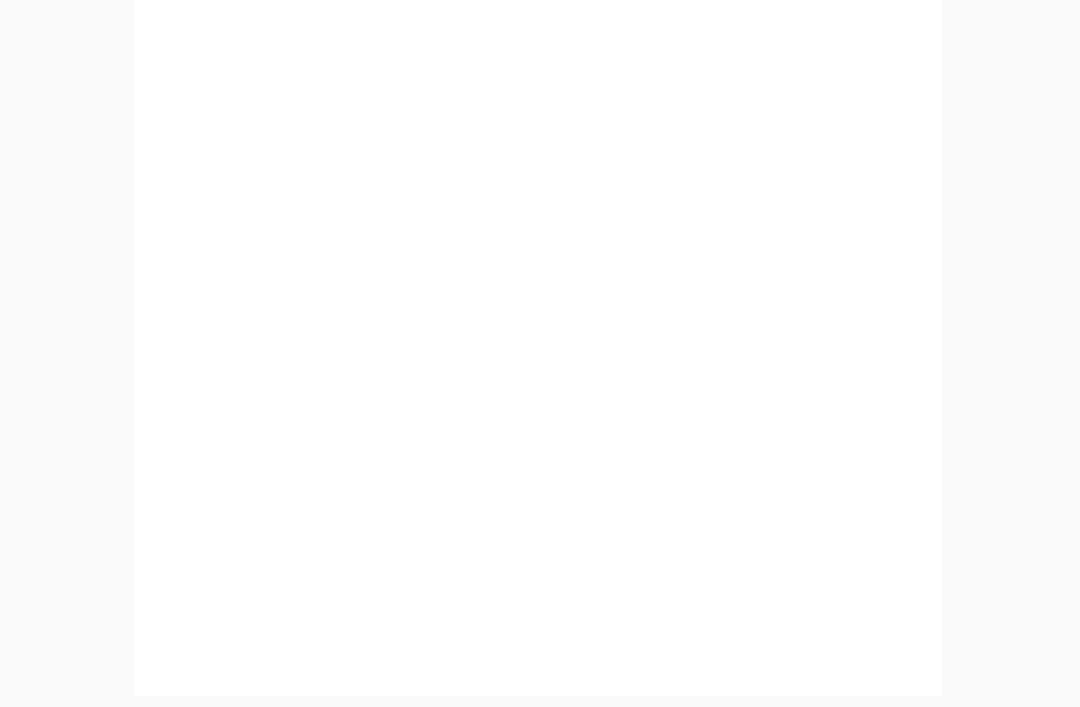 scroll, scrollTop: 858, scrollLeft: 0, axis: vertical 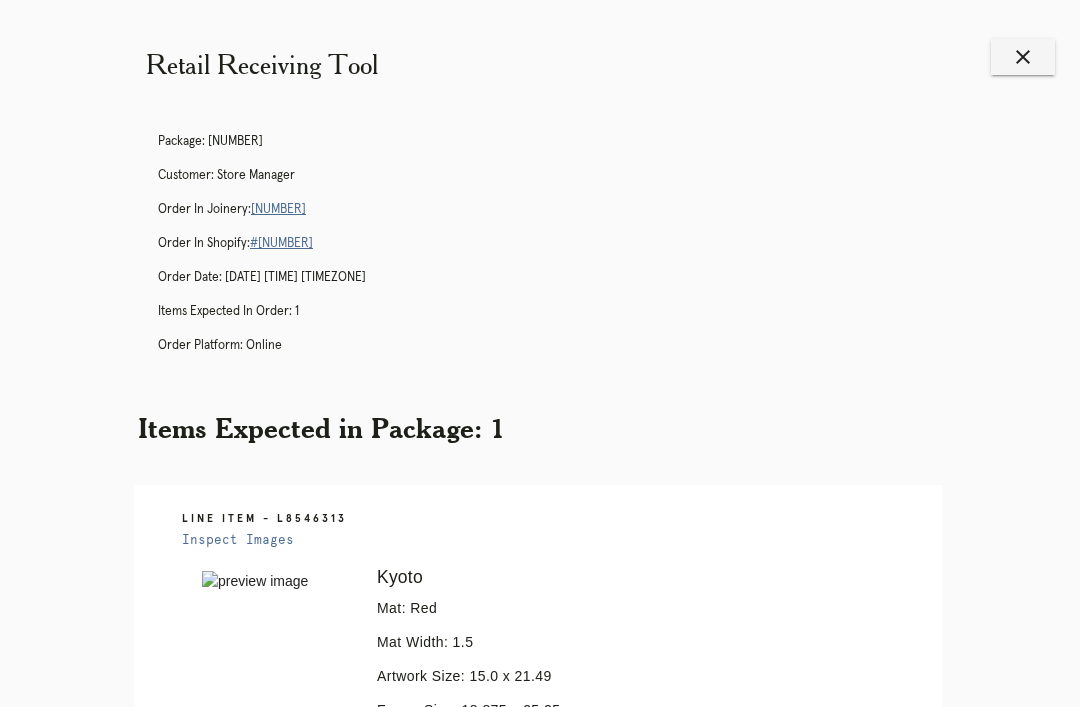 click on "Receiving" at bounding box center (618, 1093) 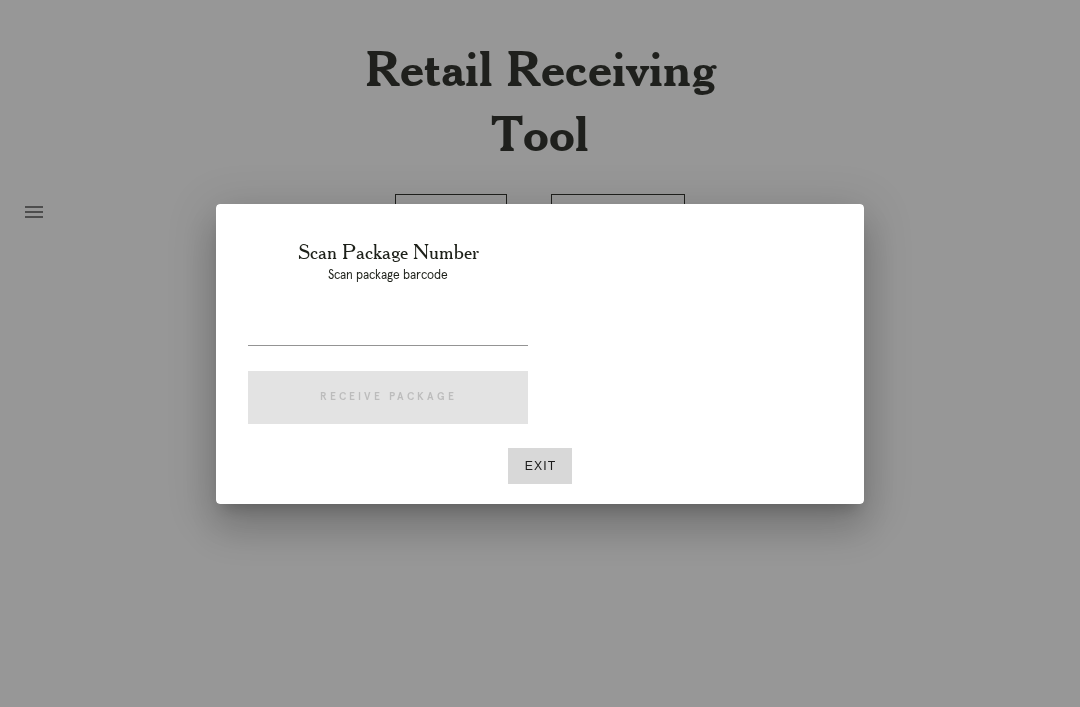 scroll, scrollTop: 0, scrollLeft: 0, axis: both 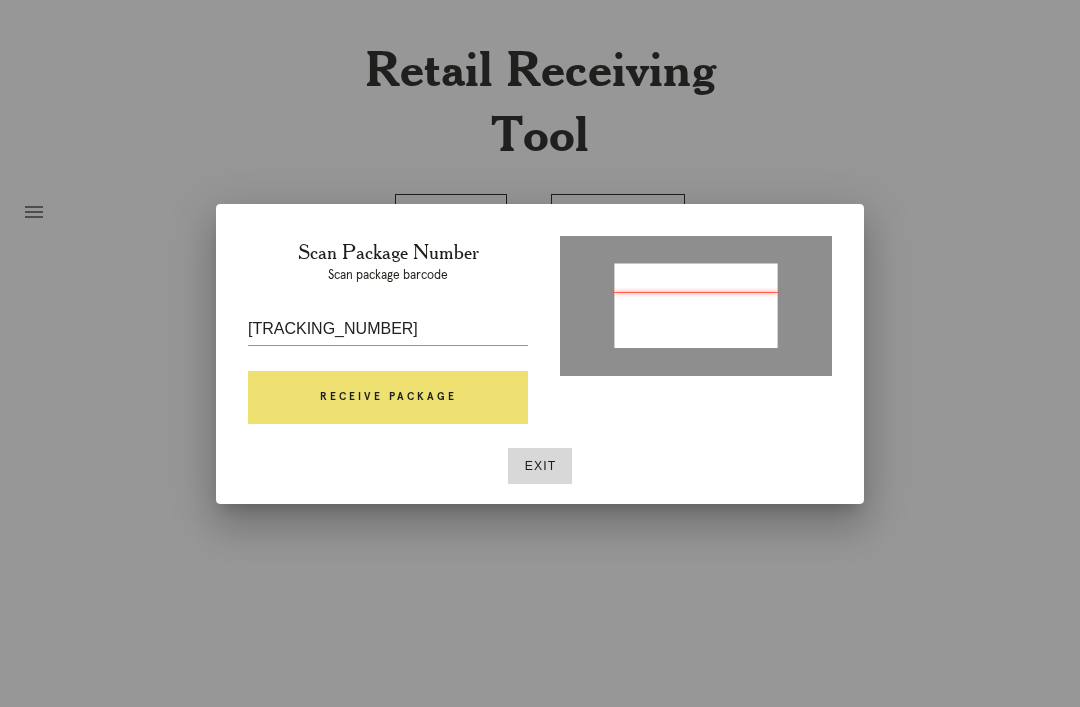 click on "Receive Package" at bounding box center [388, 398] 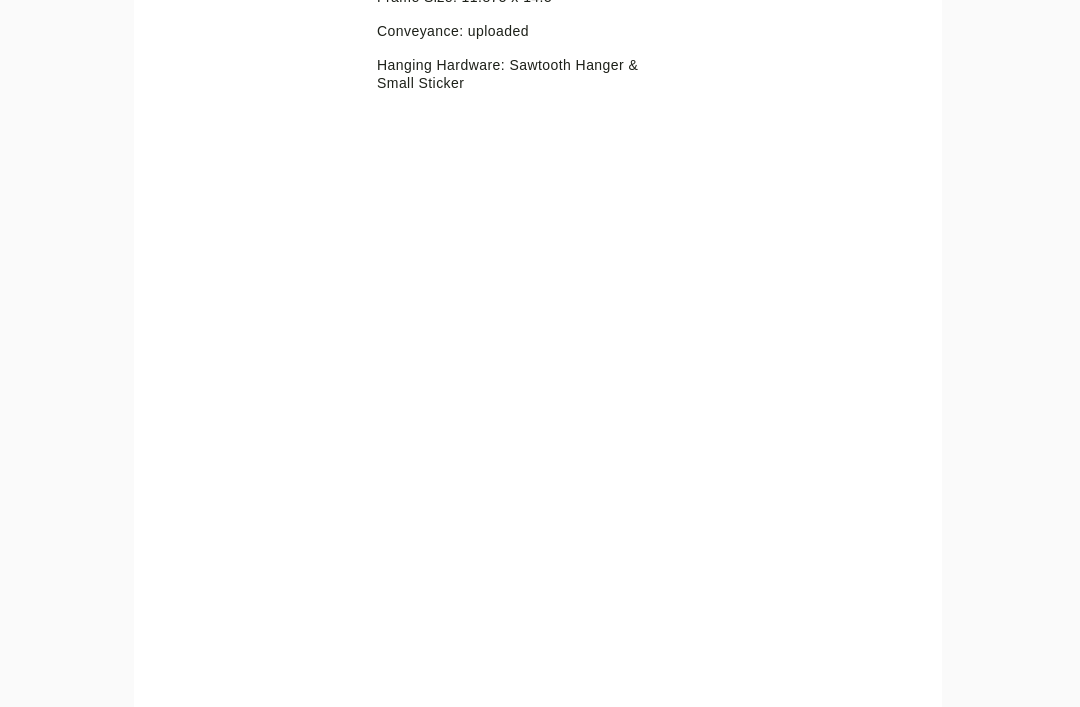scroll, scrollTop: 722, scrollLeft: 0, axis: vertical 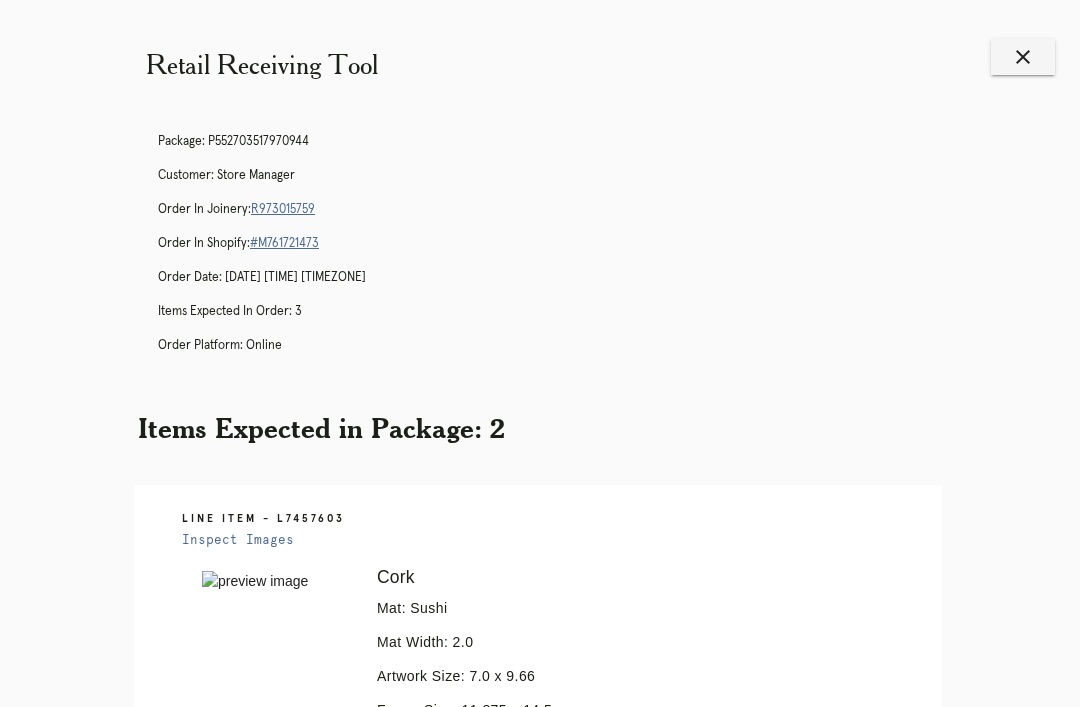 click on "close" at bounding box center (1023, 57) 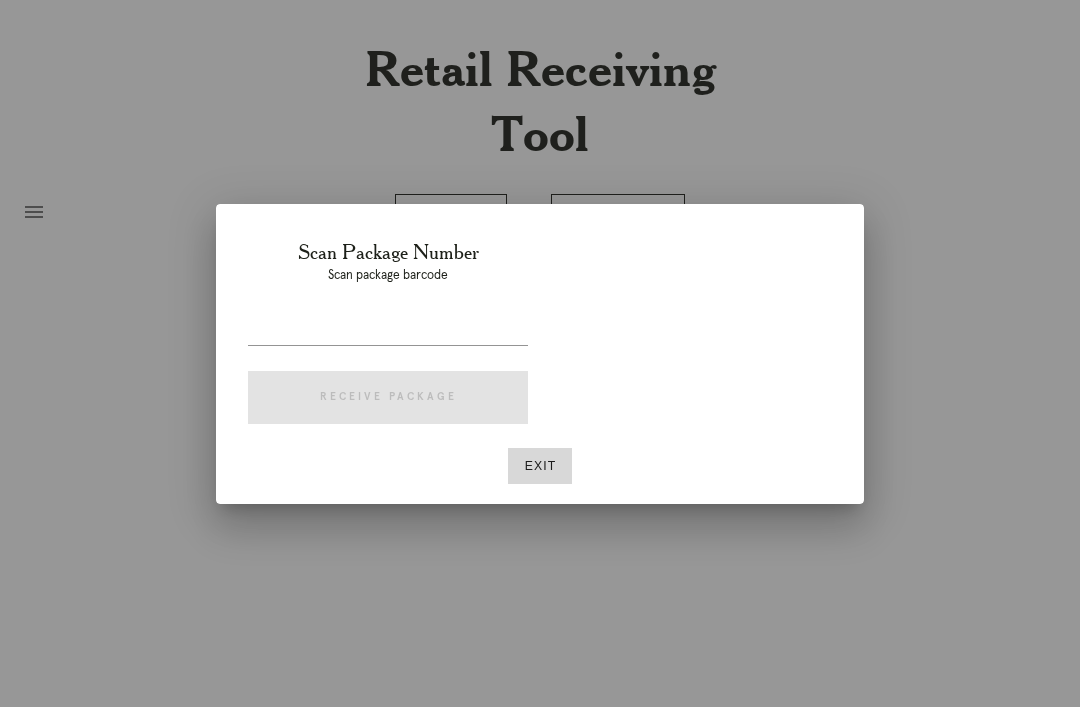 scroll, scrollTop: 0, scrollLeft: 0, axis: both 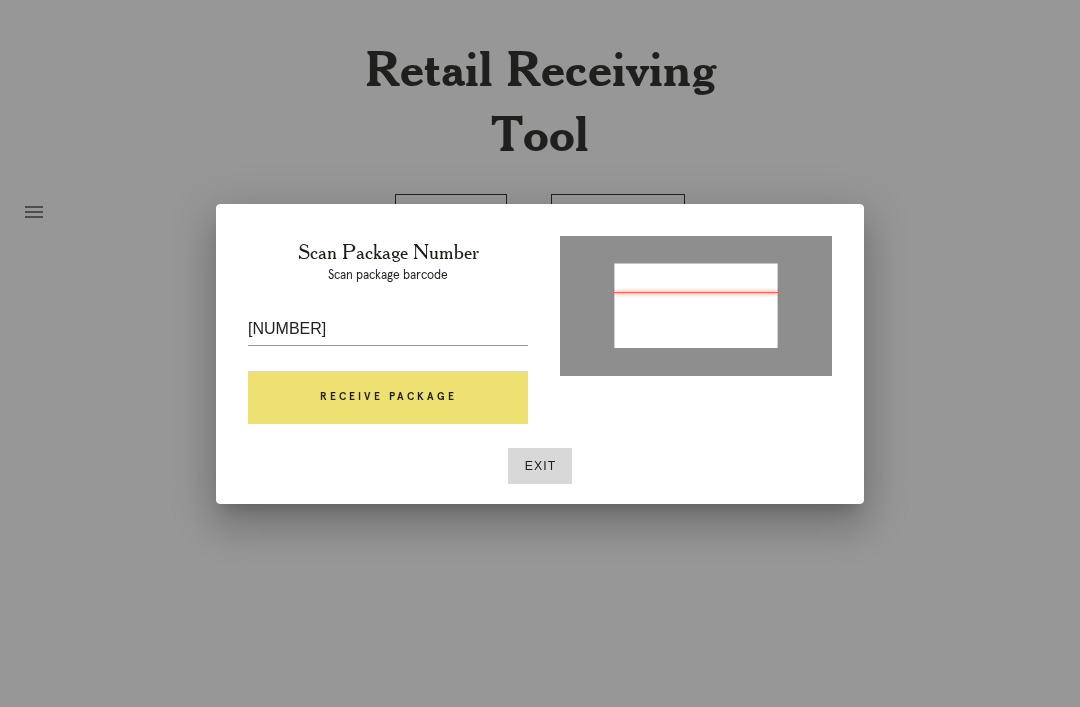 click on "Receive Package" at bounding box center (388, 398) 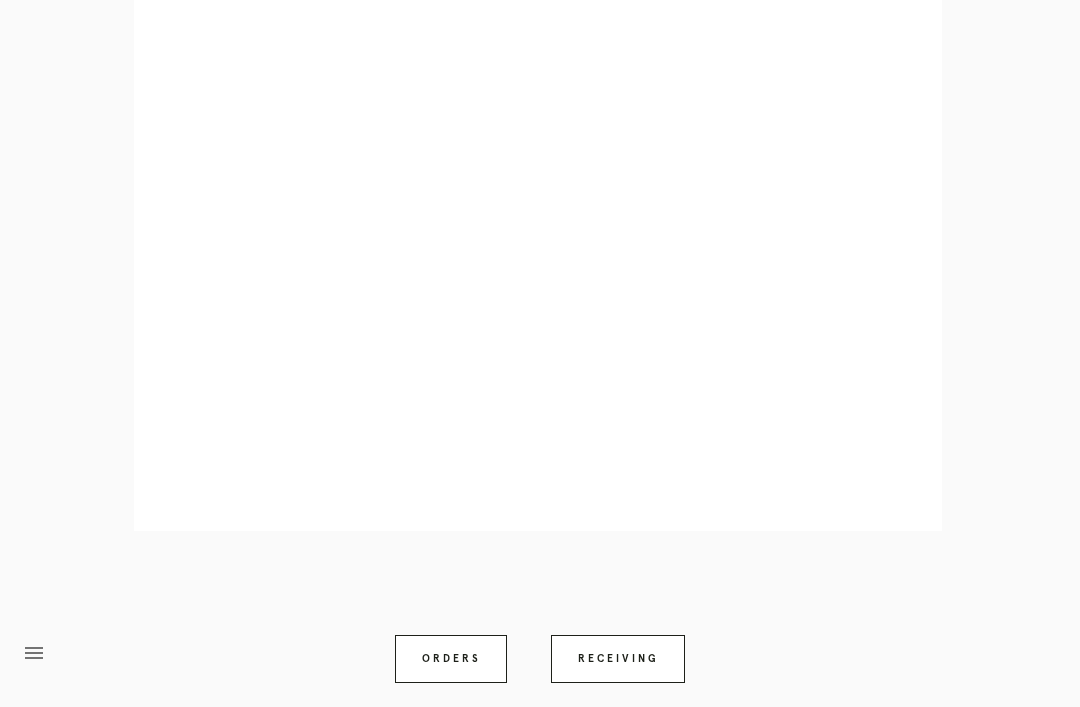 scroll, scrollTop: 858, scrollLeft: 0, axis: vertical 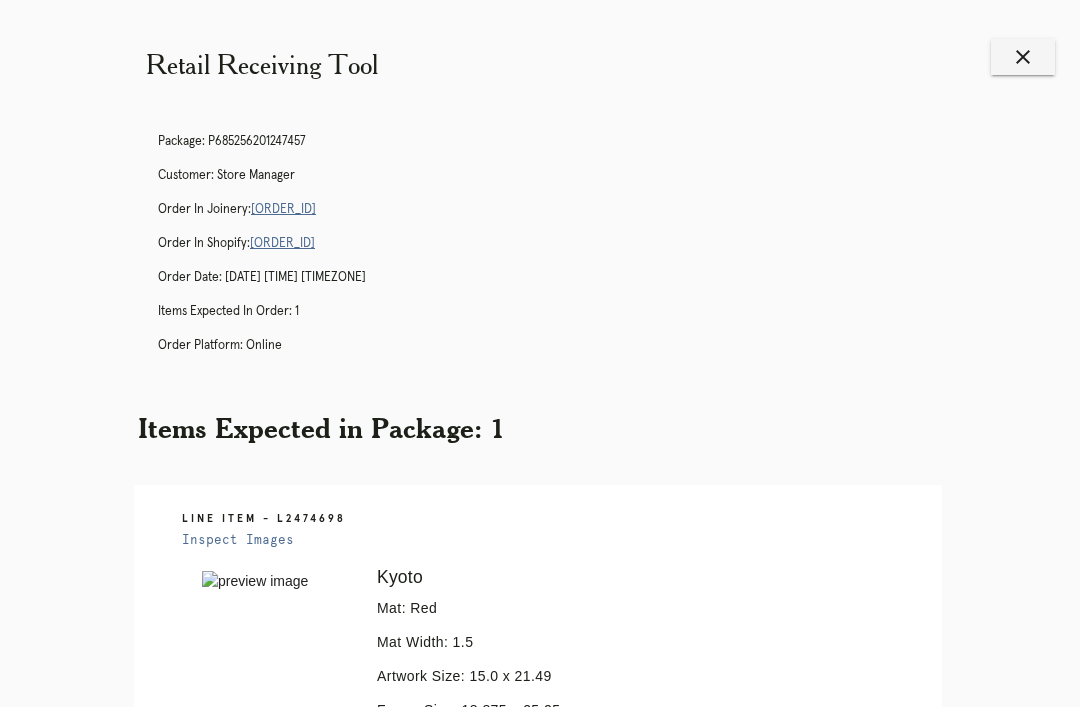 click on "close" at bounding box center [1023, 57] 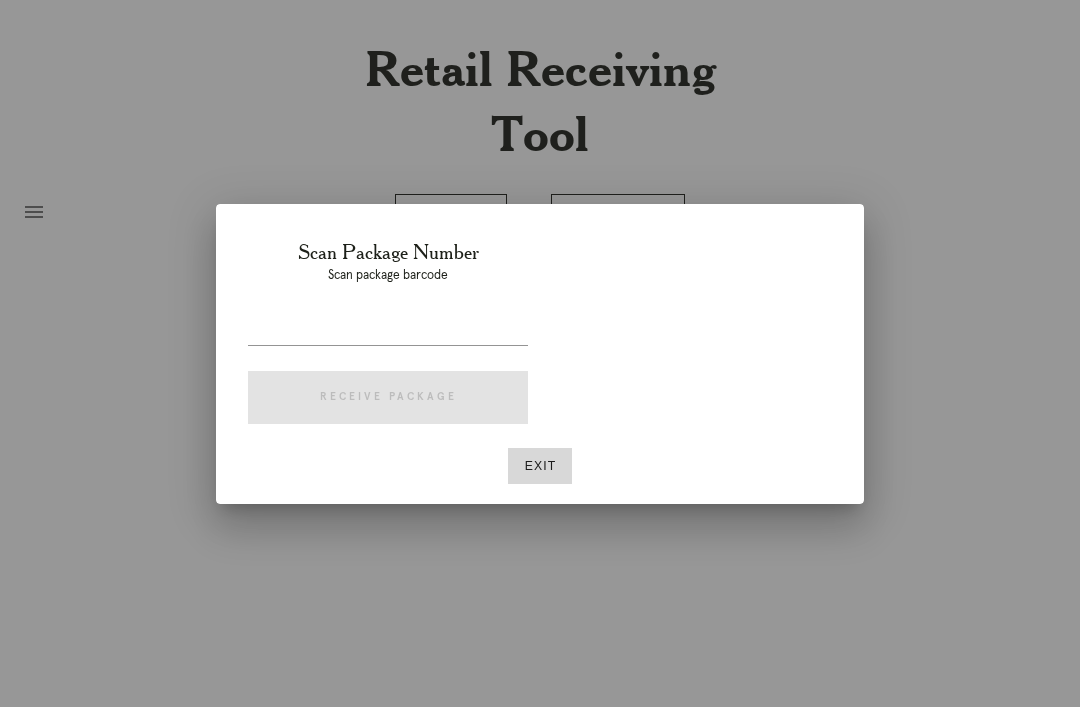 scroll, scrollTop: 0, scrollLeft: 0, axis: both 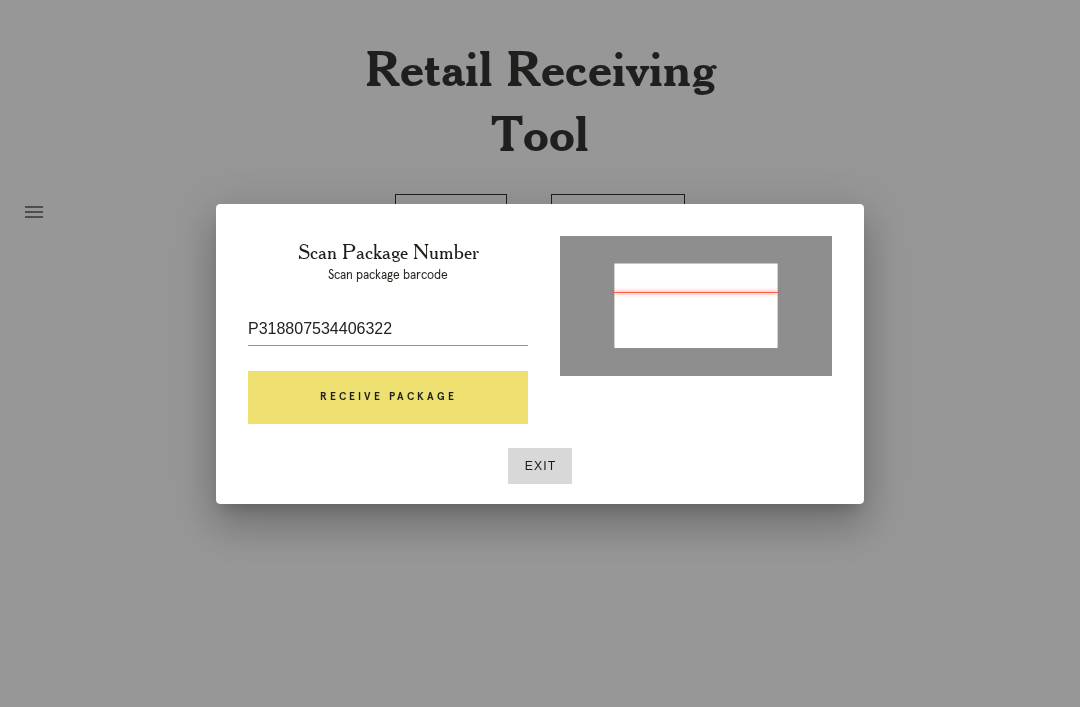 click on "Receive Package" at bounding box center (388, 398) 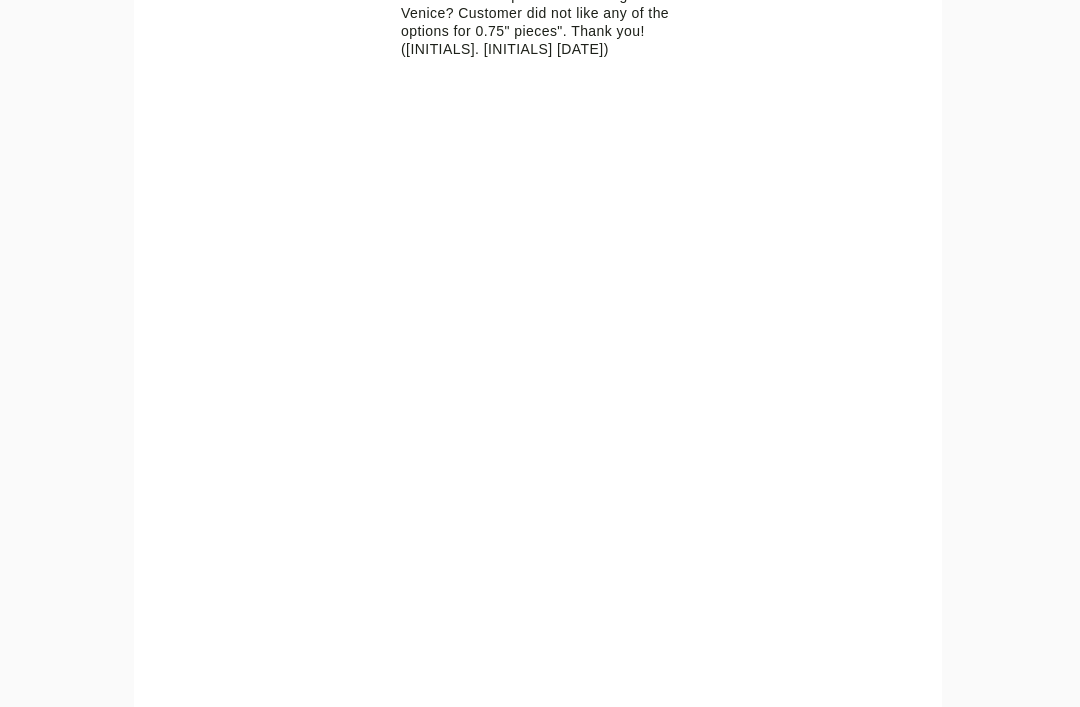 scroll, scrollTop: 923, scrollLeft: 0, axis: vertical 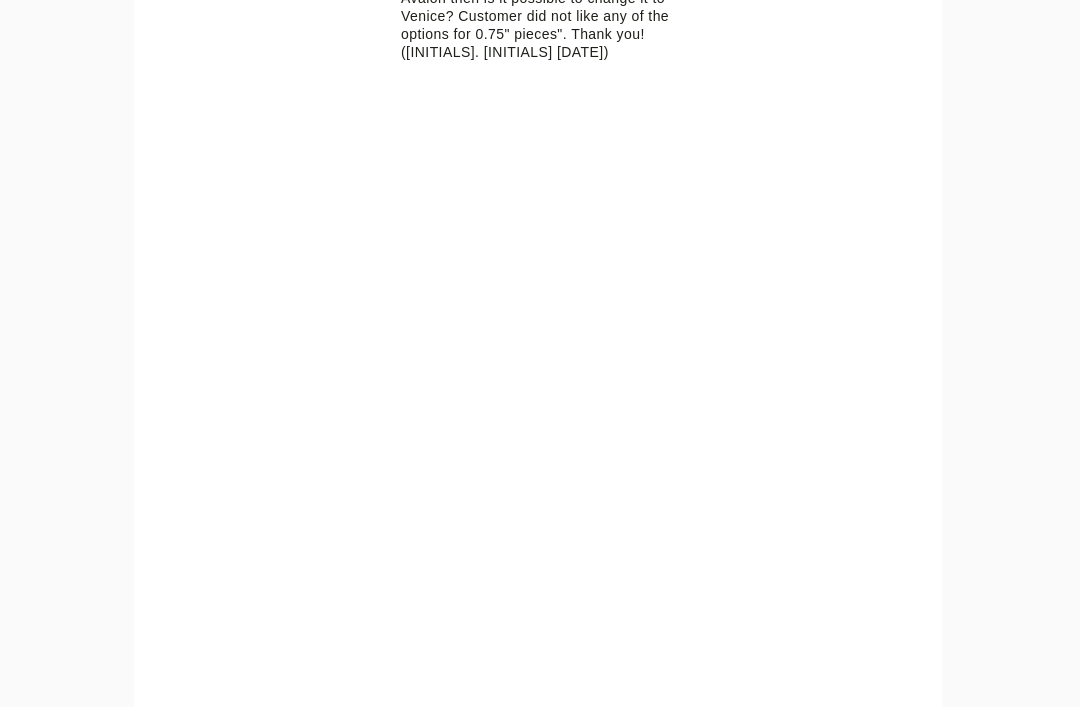 click on "Error retreiving frame spec #9584600
Avalon
Mat: Meringue
Mat Width: 1.75
Artwork Size:
11.0
x
14.0
Frame Size:
15.75
x
18.75
Conveyance: shipped
Hanging Hardware: Corner Brackets & Large Sticker
Instructions from Customer Service:
PRONOTE: Mount has changed to surface float JR [DATE]. The store says, "Customer doesn't mind if the flowers are a little bit squished. If not the Avalon then is it possible to change it to Venice? Customer did not like any of the options for 0.75" pieces". Thank you! ([INITIALS]. [INITIALS] [DATE])" at bounding box center [556, 182] 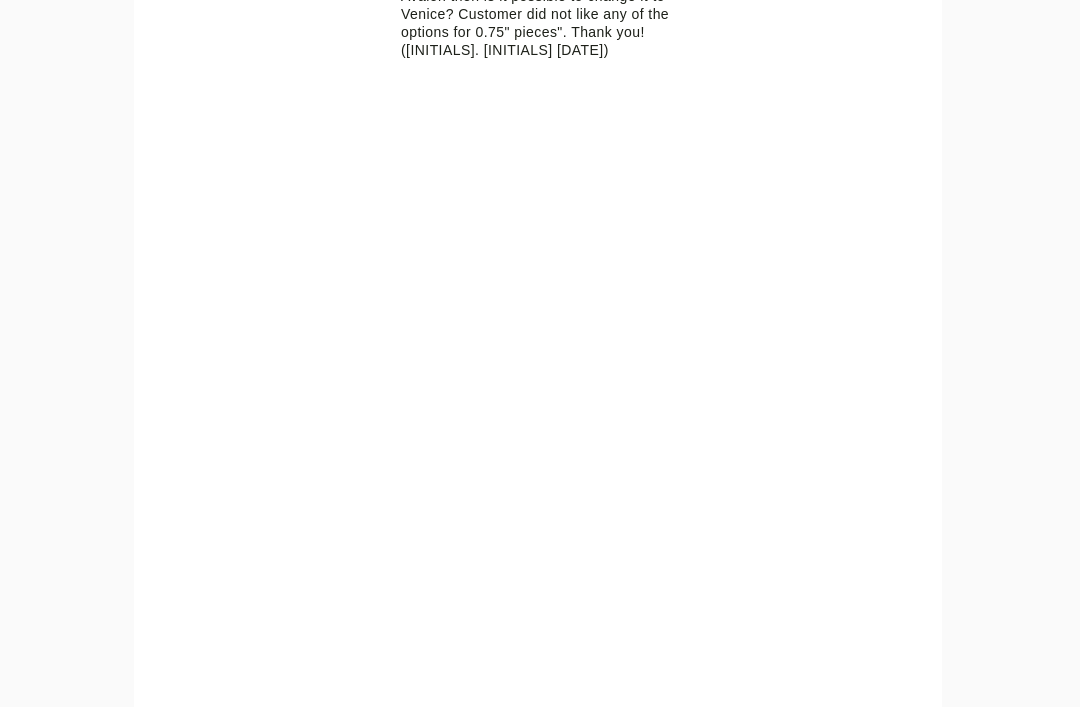 scroll, scrollTop: 931, scrollLeft: 0, axis: vertical 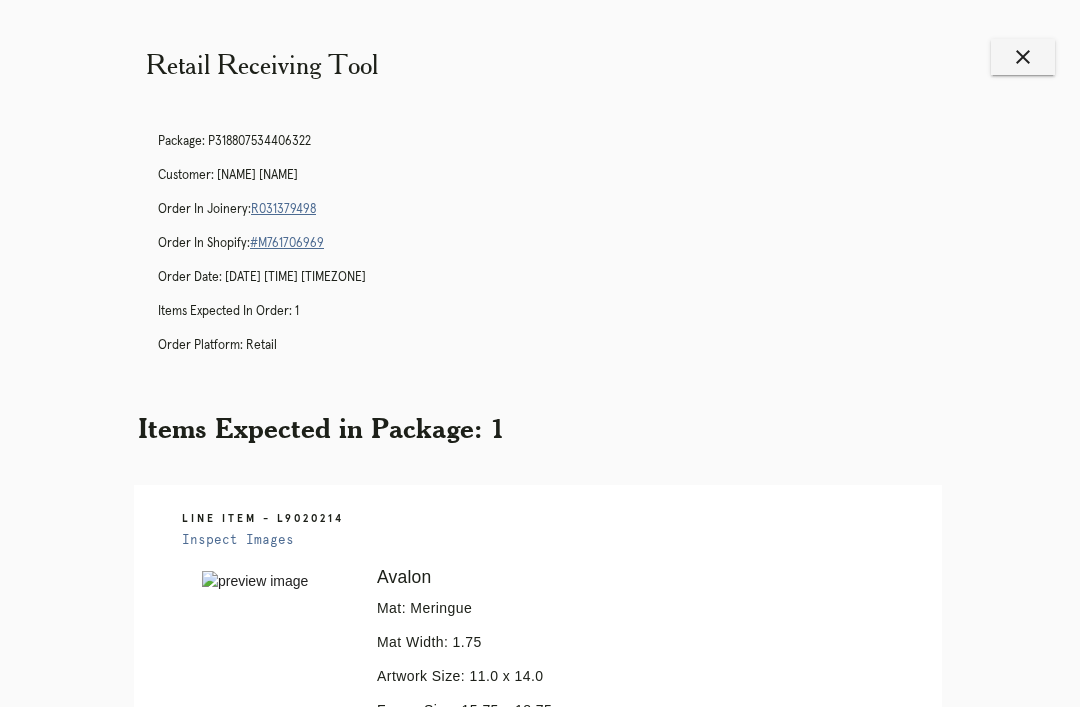 click on "R031379498" at bounding box center (283, 209) 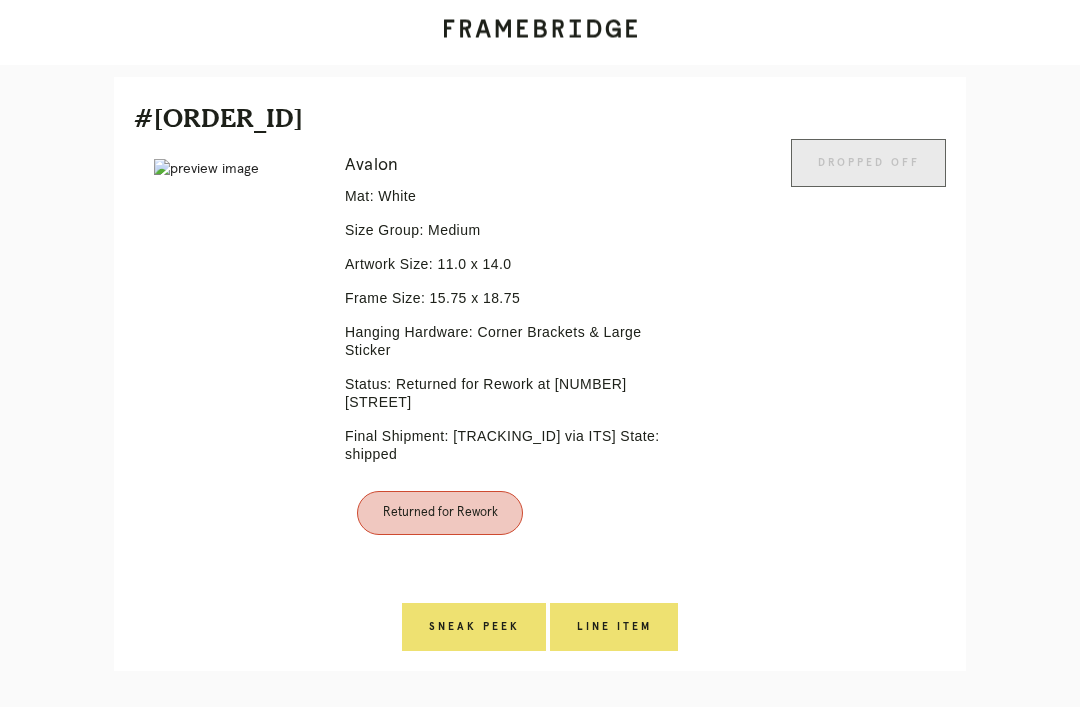 scroll, scrollTop: 464, scrollLeft: 0, axis: vertical 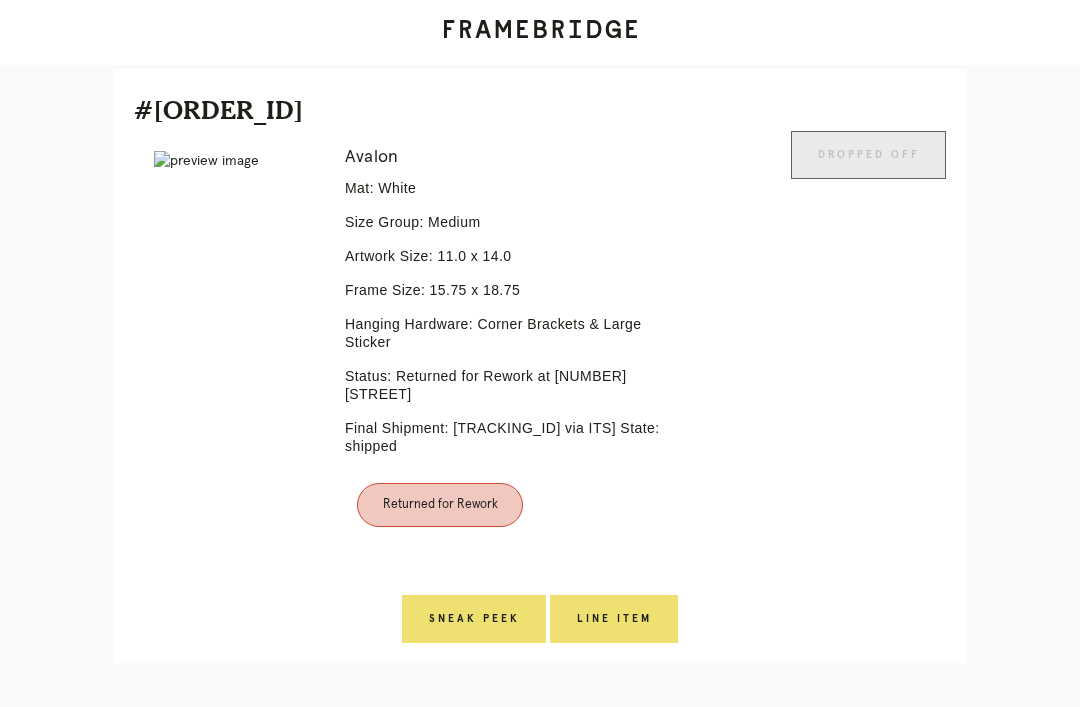 click on "Line Item" at bounding box center [474, 619] 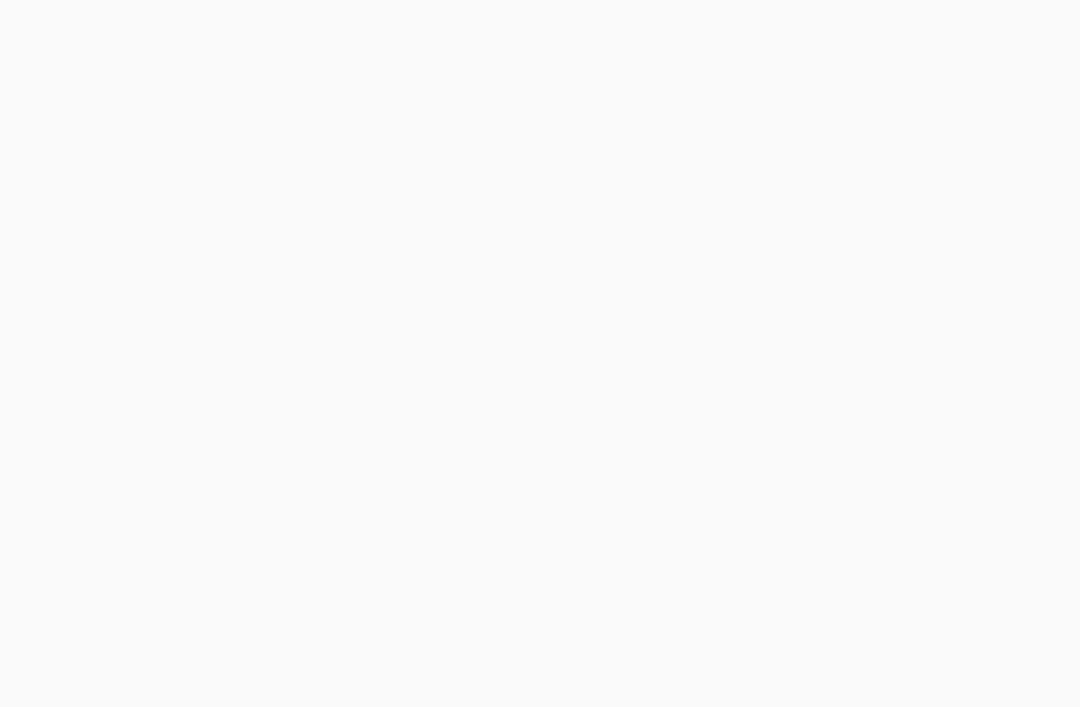 scroll, scrollTop: 0, scrollLeft: 0, axis: both 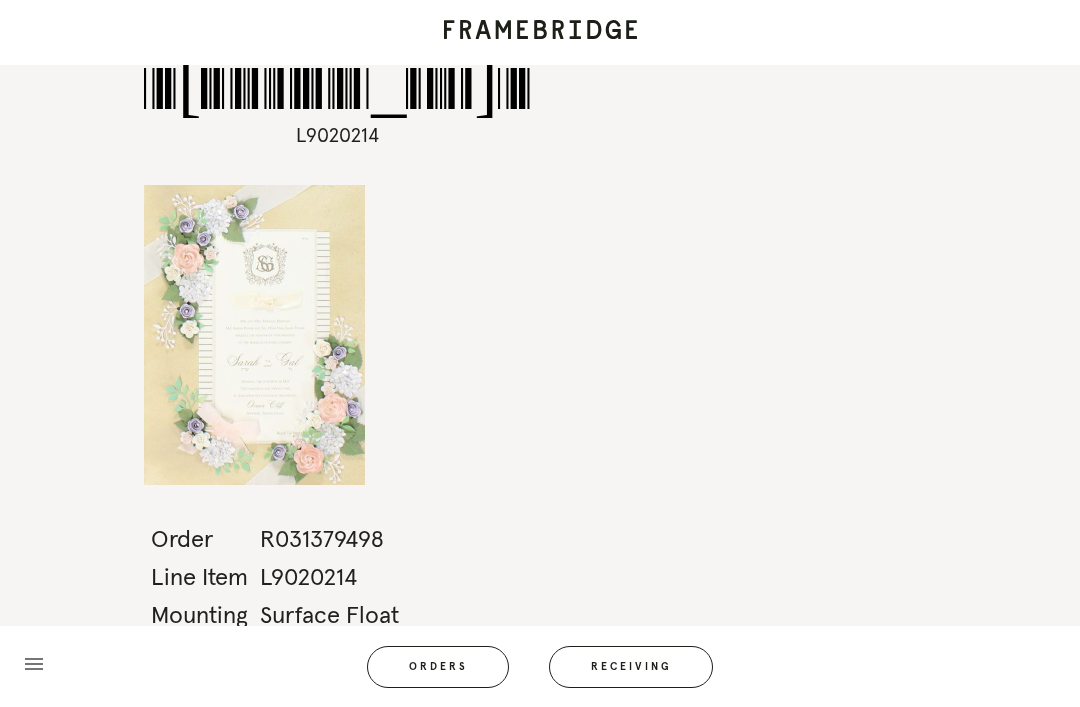 click on "Receiving" at bounding box center [631, 667] 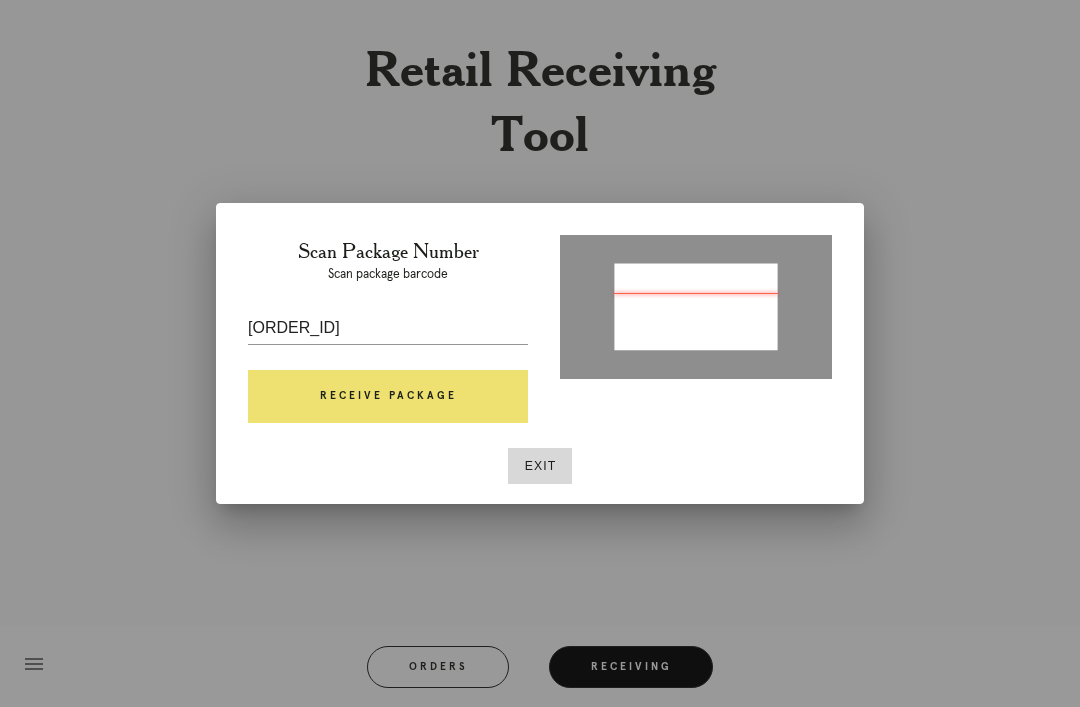 click on "Receive Package" at bounding box center (388, 397) 